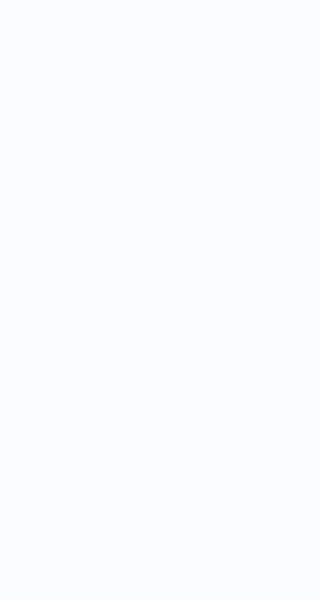 scroll, scrollTop: 0, scrollLeft: 0, axis: both 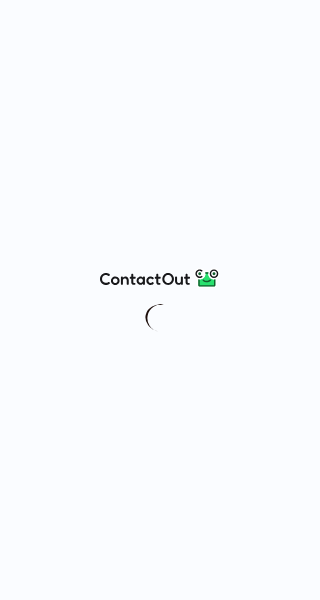 drag, startPoint x: 310, startPoint y: 10, endPoint x: 304, endPoint y: -38, distance: 48.373547 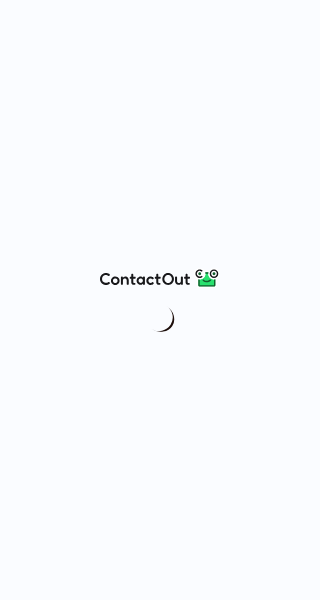 click at bounding box center [160, 300] 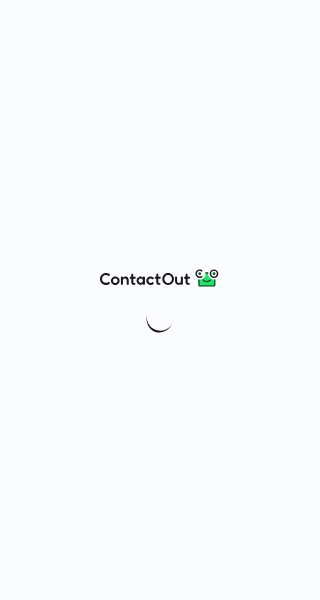 scroll, scrollTop: 0, scrollLeft: 0, axis: both 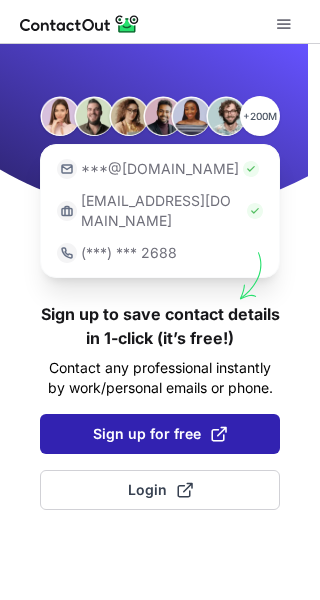 click on "Sign up for free" at bounding box center (160, 434) 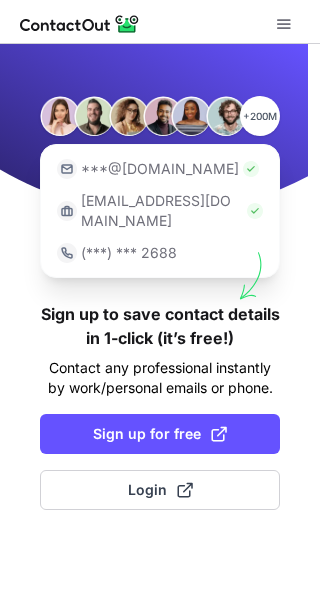 scroll, scrollTop: 0, scrollLeft: 0, axis: both 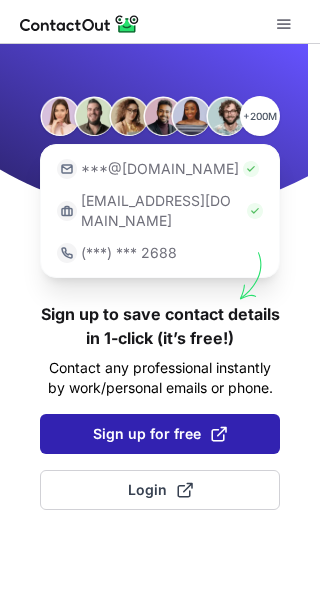 click on "Sign up for free" at bounding box center [160, 434] 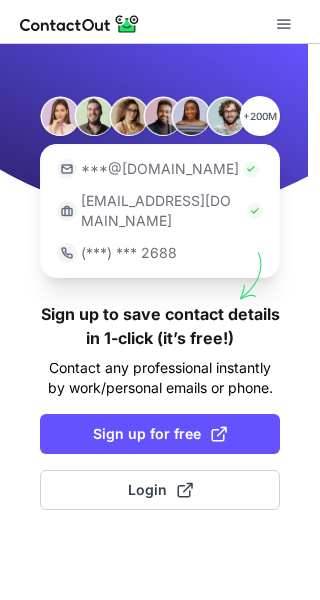 scroll, scrollTop: 0, scrollLeft: 0, axis: both 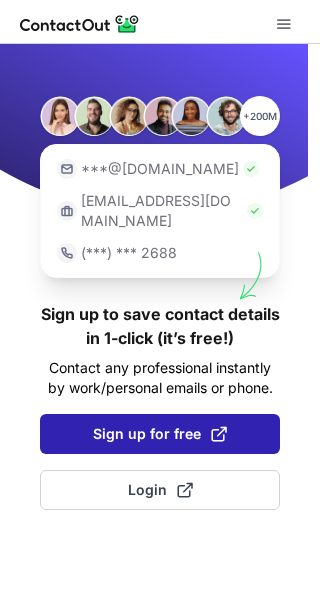 click on "Sign up for free" at bounding box center (160, 434) 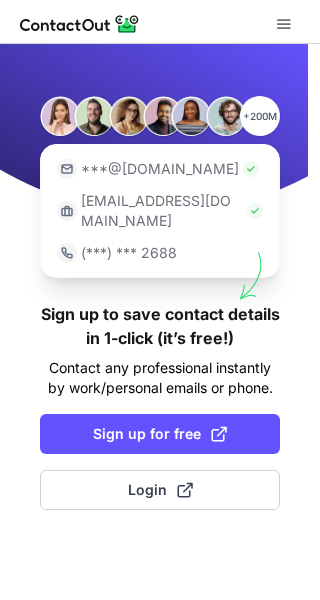 scroll, scrollTop: 0, scrollLeft: 0, axis: both 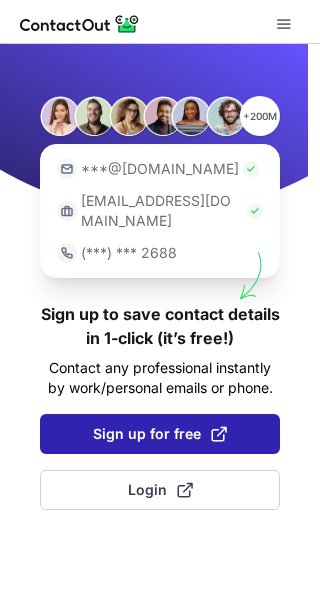 click on "Sign up for free" at bounding box center (160, 434) 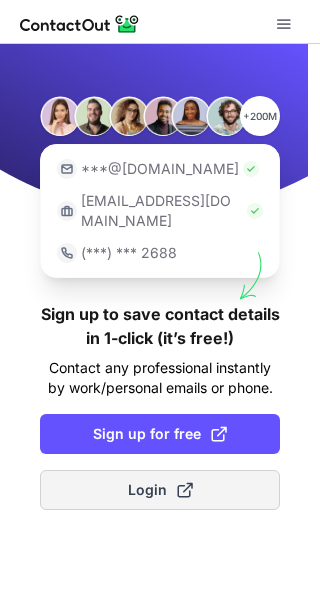 click on "Login" at bounding box center (160, 490) 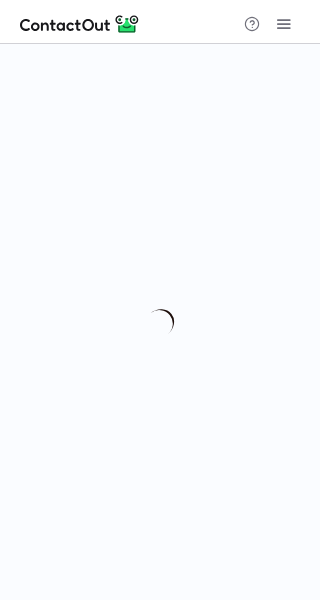 scroll, scrollTop: 0, scrollLeft: 0, axis: both 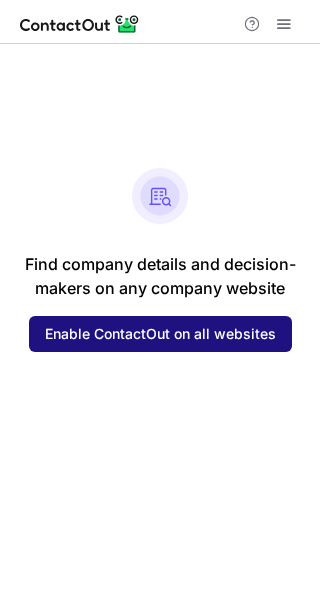 click on "Enable ContactOut on all websites" at bounding box center [160, 334] 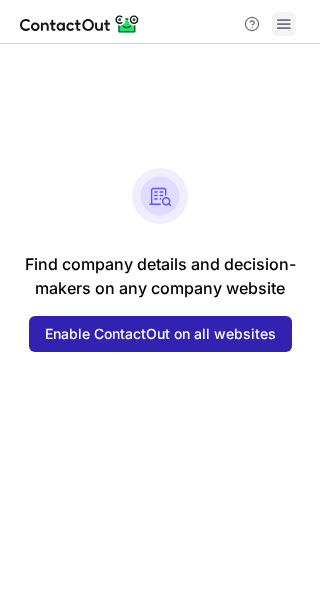 click at bounding box center (284, 24) 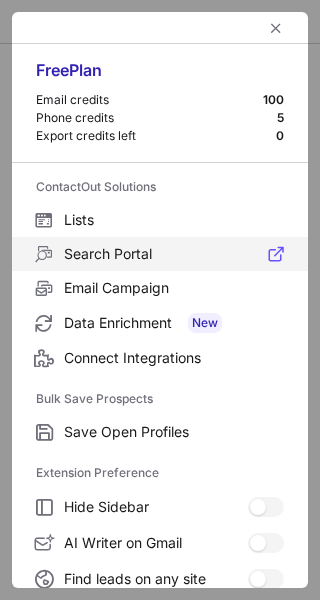 click on "Search Portal" at bounding box center (174, 254) 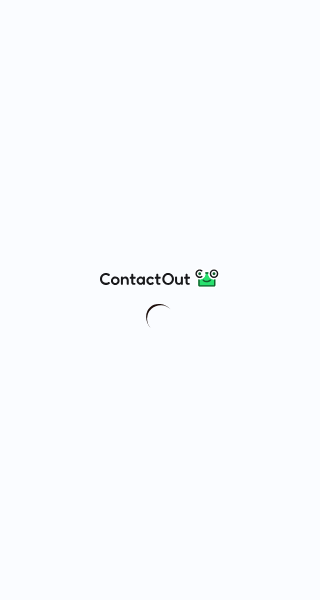 scroll, scrollTop: 0, scrollLeft: 0, axis: both 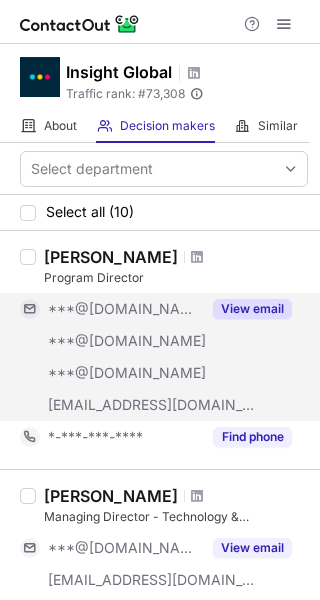 click on "***@[DOMAIN_NAME]" at bounding box center [127, 373] 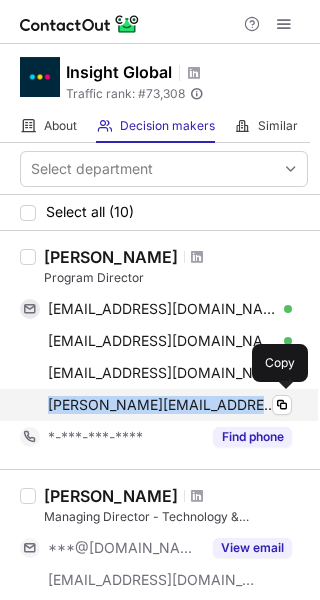 drag, startPoint x: 43, startPoint y: 402, endPoint x: 271, endPoint y: 409, distance: 228.10744 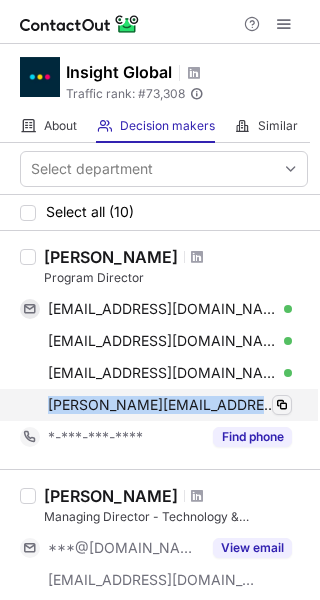 click at bounding box center [282, 405] 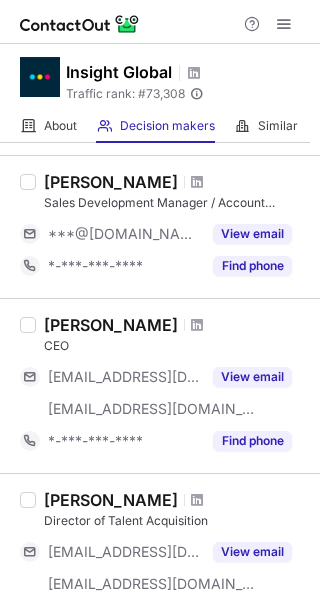 scroll, scrollTop: 1529, scrollLeft: 0, axis: vertical 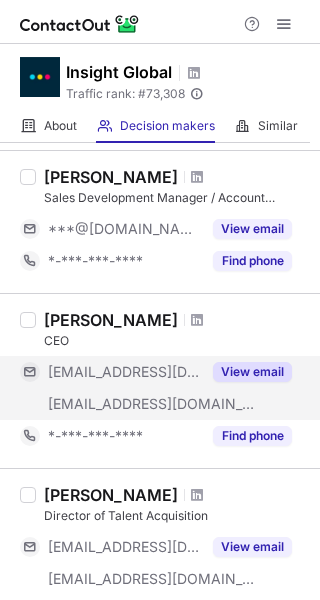 click on "[EMAIL_ADDRESS][DOMAIN_NAME]" at bounding box center [110, 404] 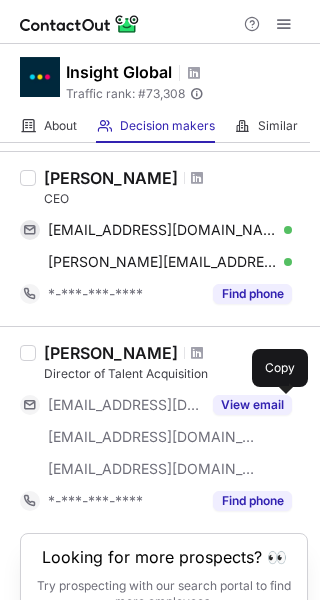 scroll, scrollTop: 1673, scrollLeft: 0, axis: vertical 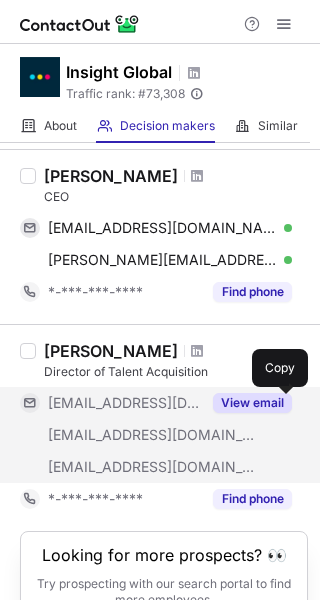 click on "View email" at bounding box center [252, 403] 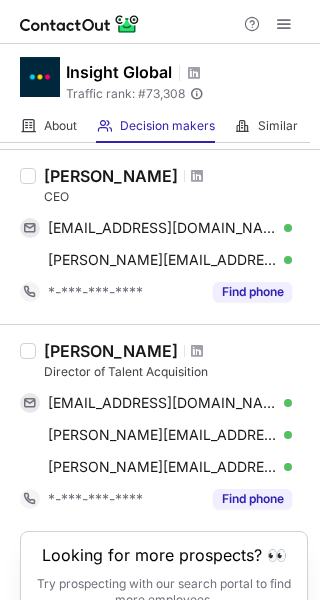drag, startPoint x: 247, startPoint y: 409, endPoint x: 32, endPoint y: 164, distance: 325.9601 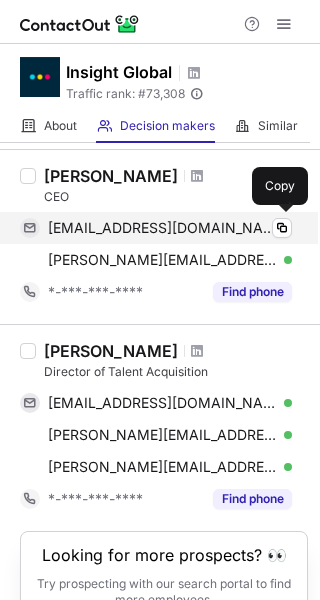 click at bounding box center (30, 228) 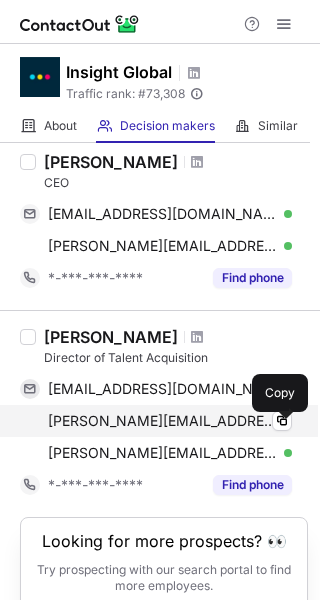 scroll, scrollTop: 1691, scrollLeft: 0, axis: vertical 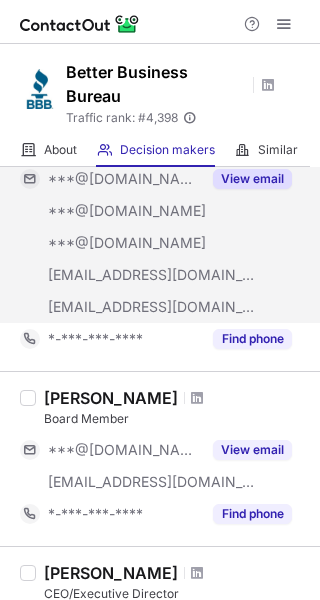 click on "***@[DOMAIN_NAME]" at bounding box center (127, 243) 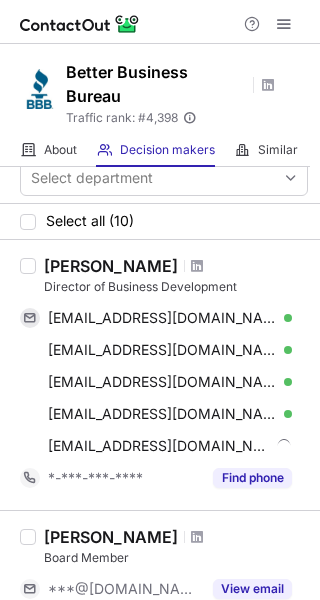 scroll, scrollTop: 12, scrollLeft: 0, axis: vertical 